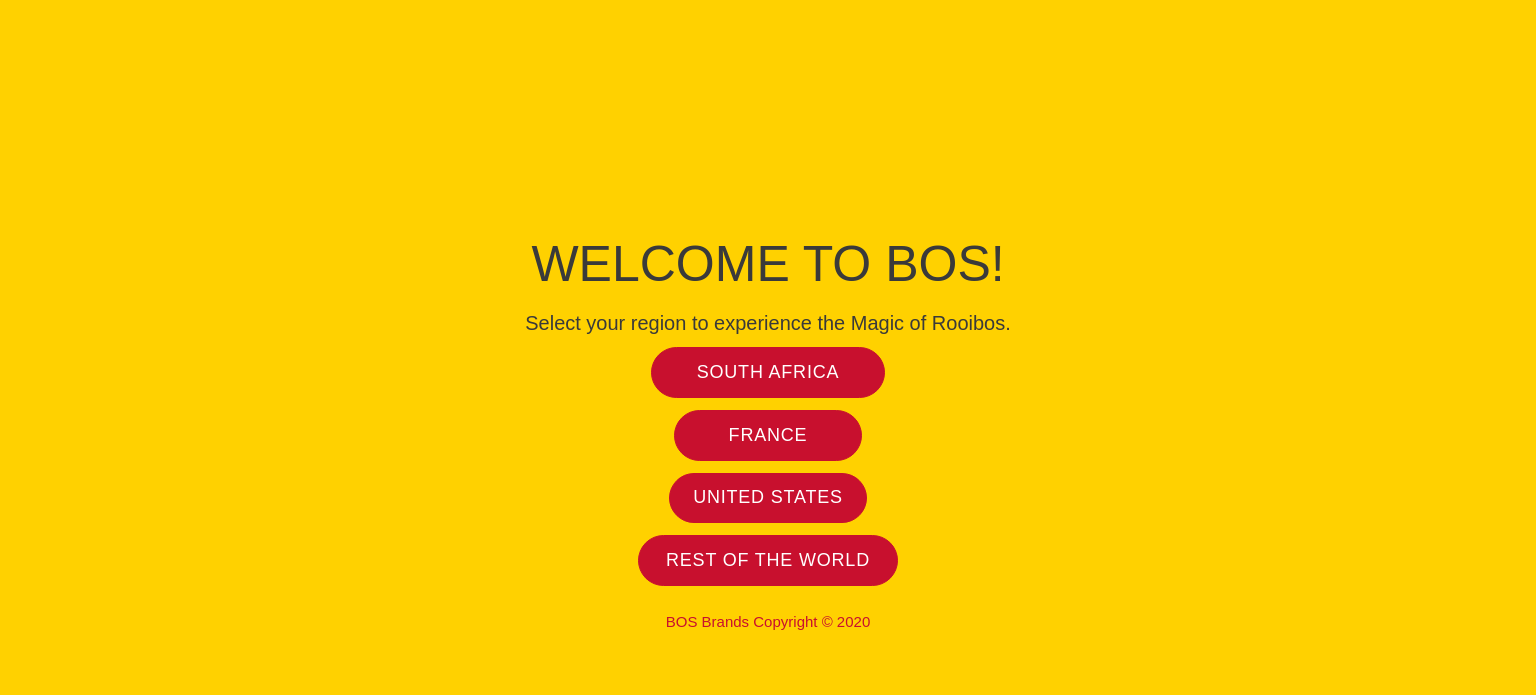 scroll, scrollTop: 0, scrollLeft: 0, axis: both 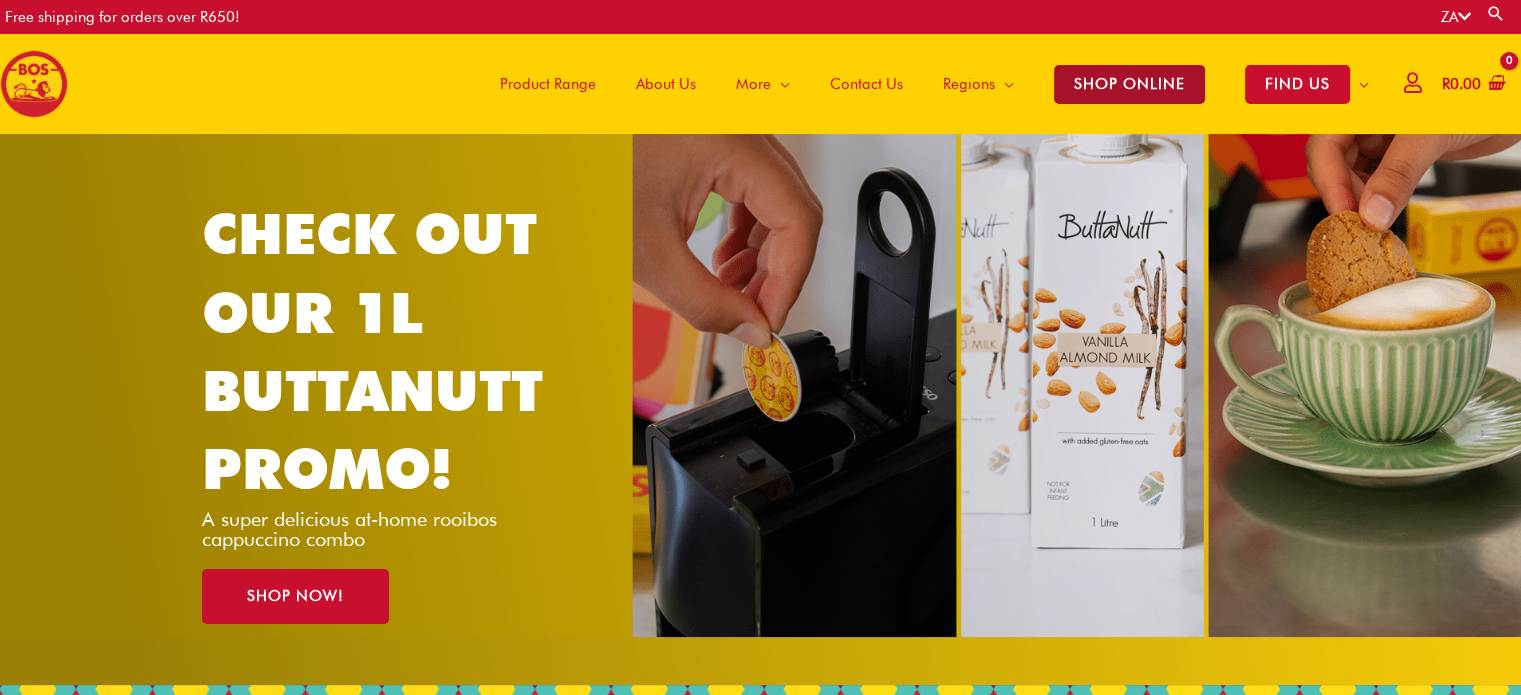 click on "SHOP ONLINE" at bounding box center [1129, 84] 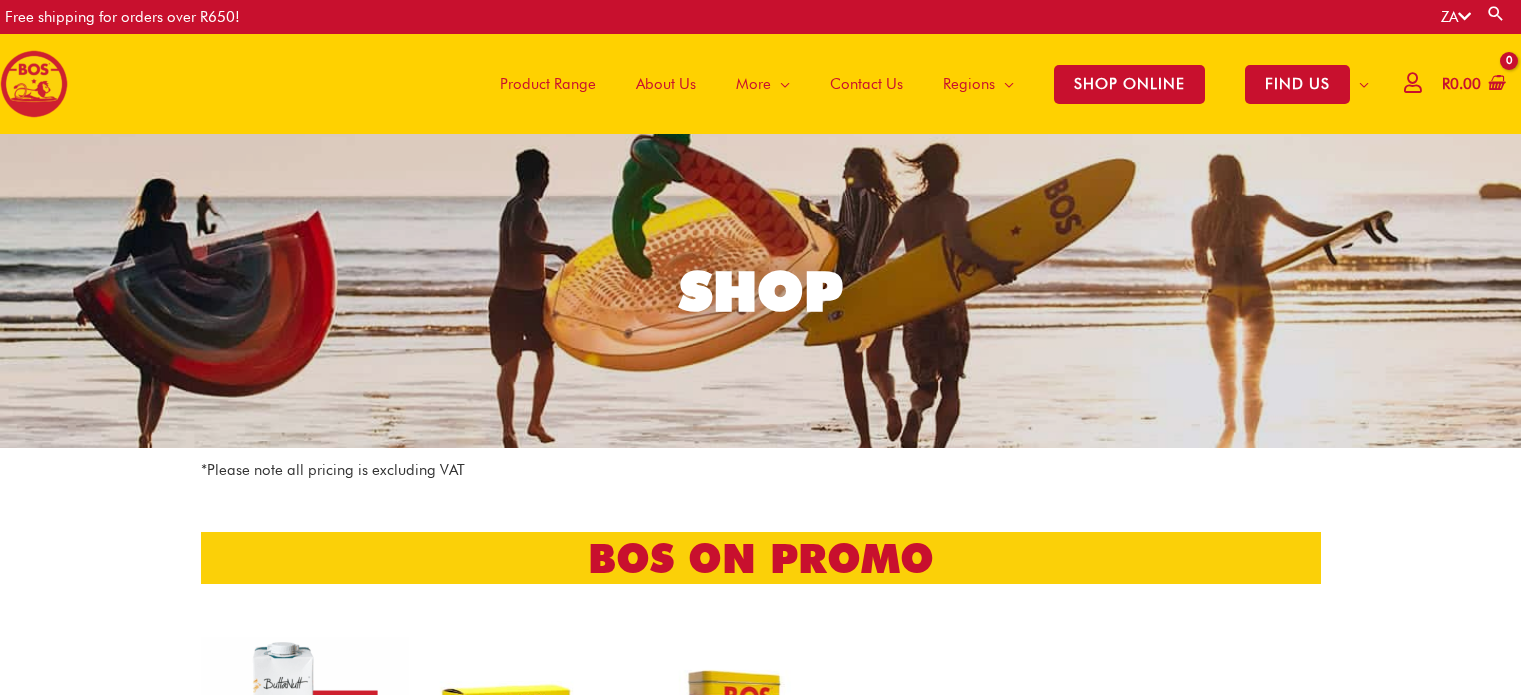 scroll, scrollTop: 0, scrollLeft: 0, axis: both 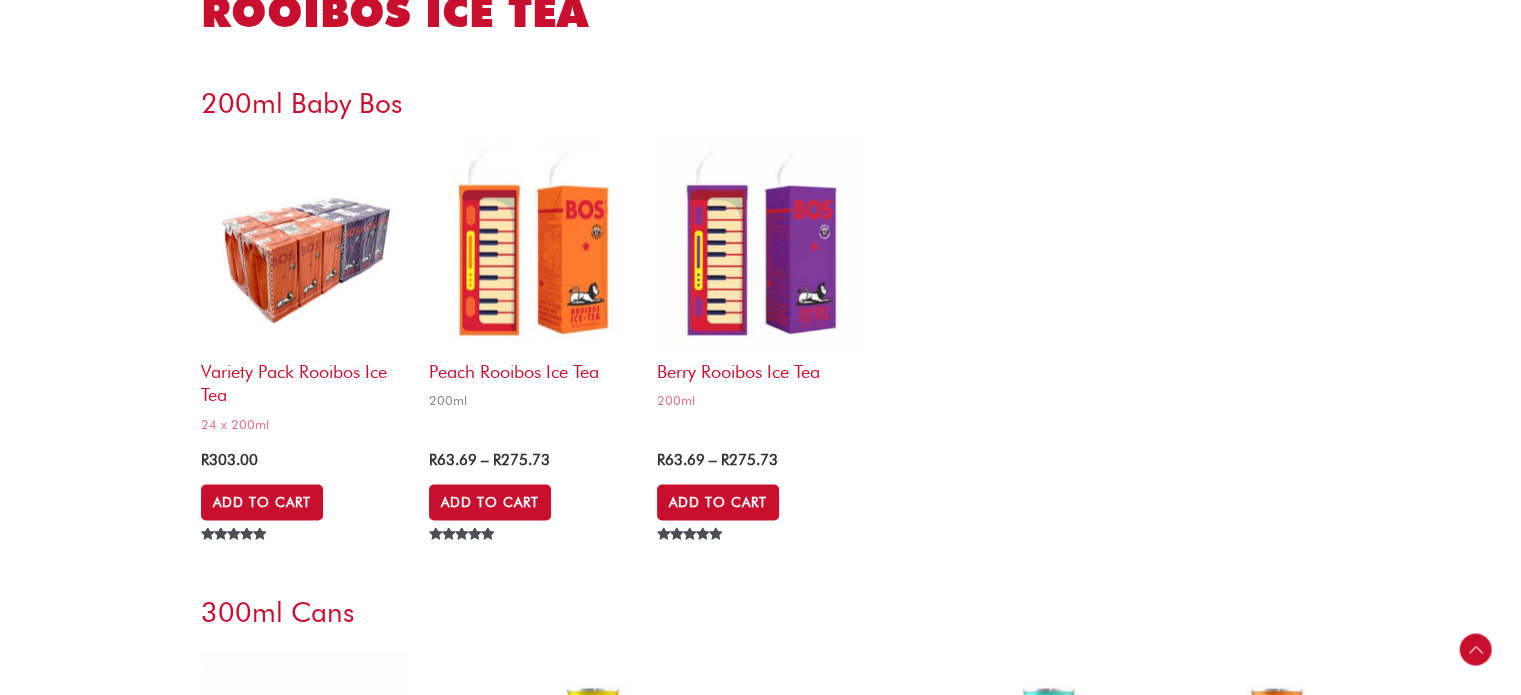 click at bounding box center (533, 245) 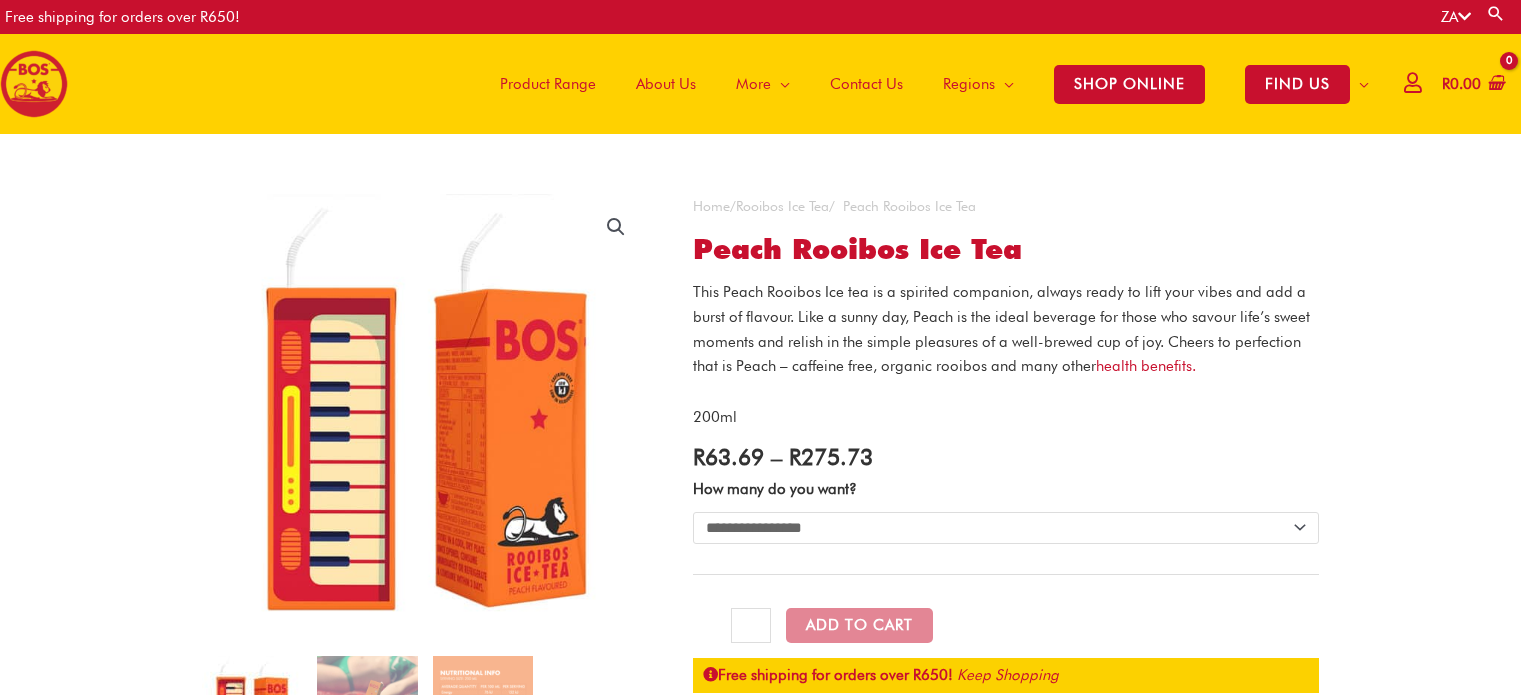 scroll, scrollTop: 0, scrollLeft: 0, axis: both 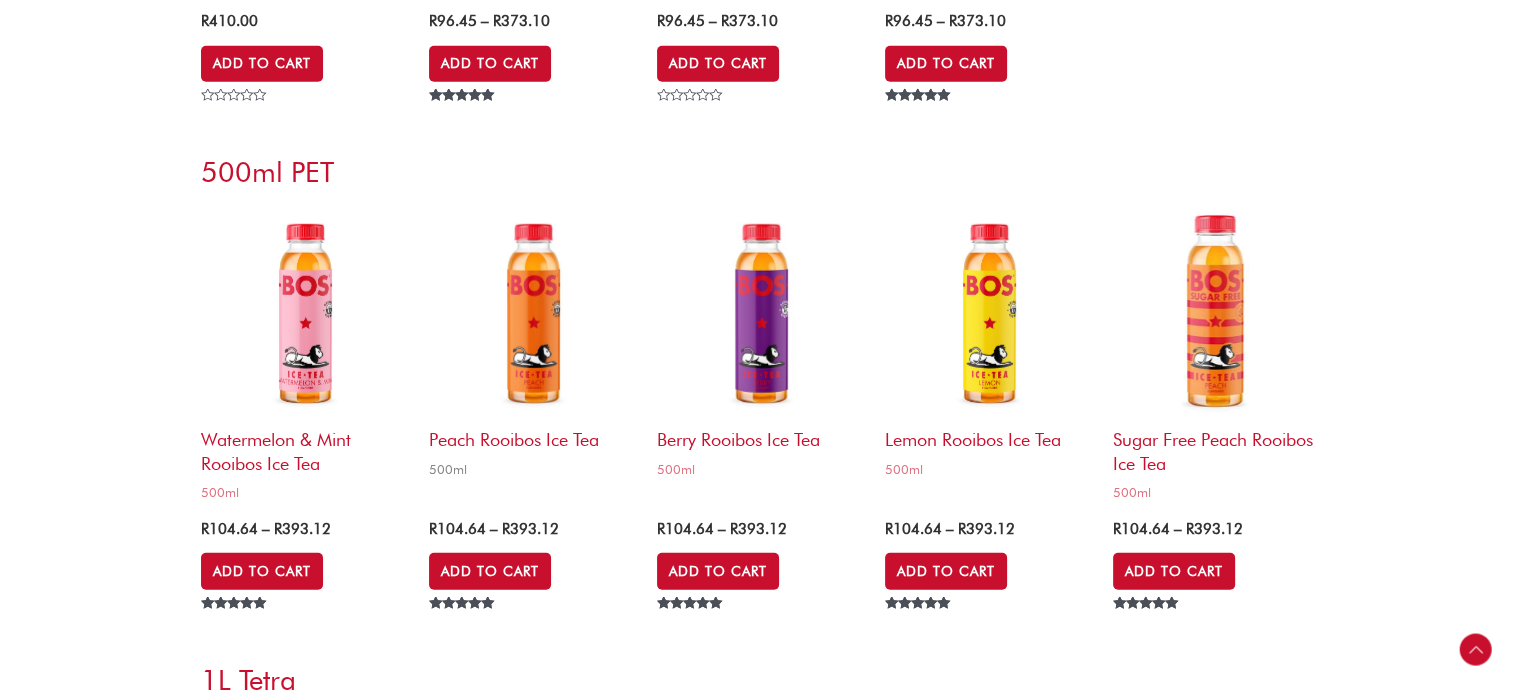 click at bounding box center (533, 314) 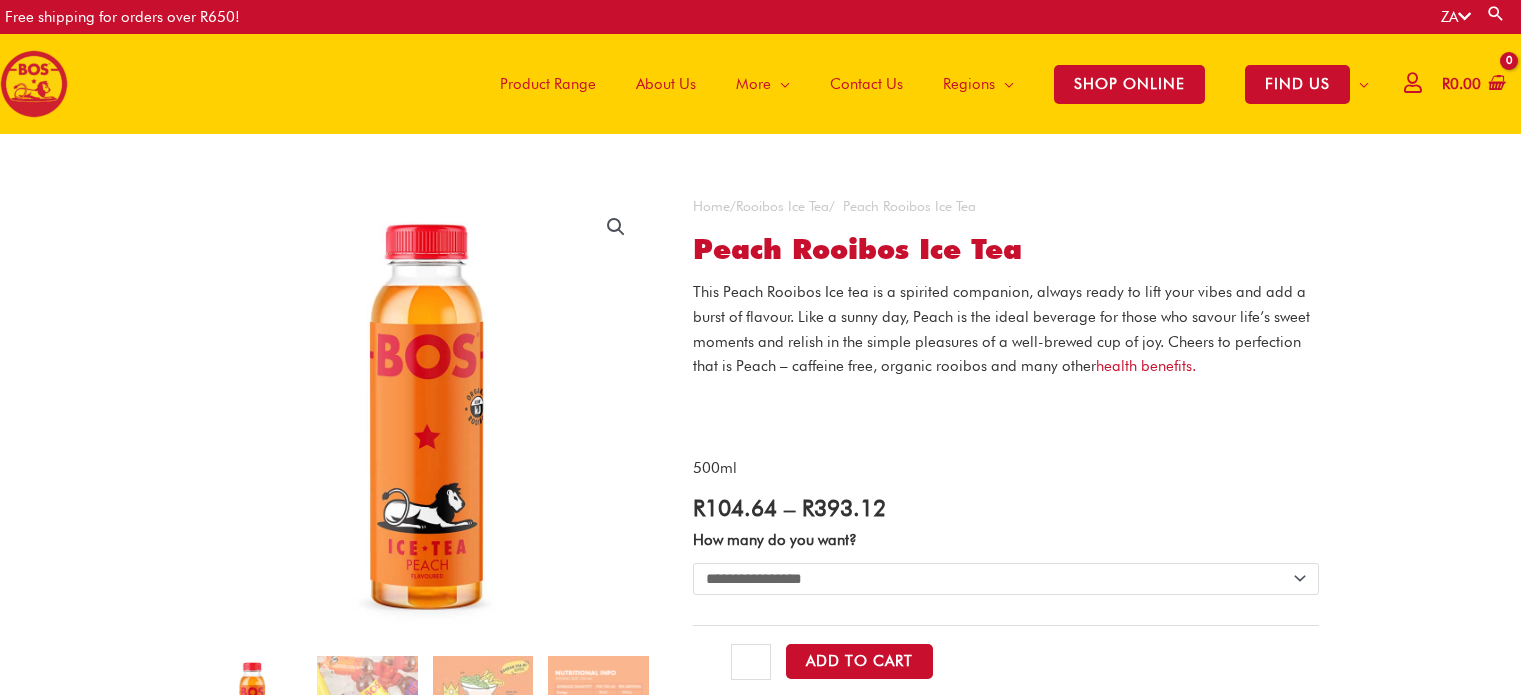 scroll, scrollTop: 0, scrollLeft: 0, axis: both 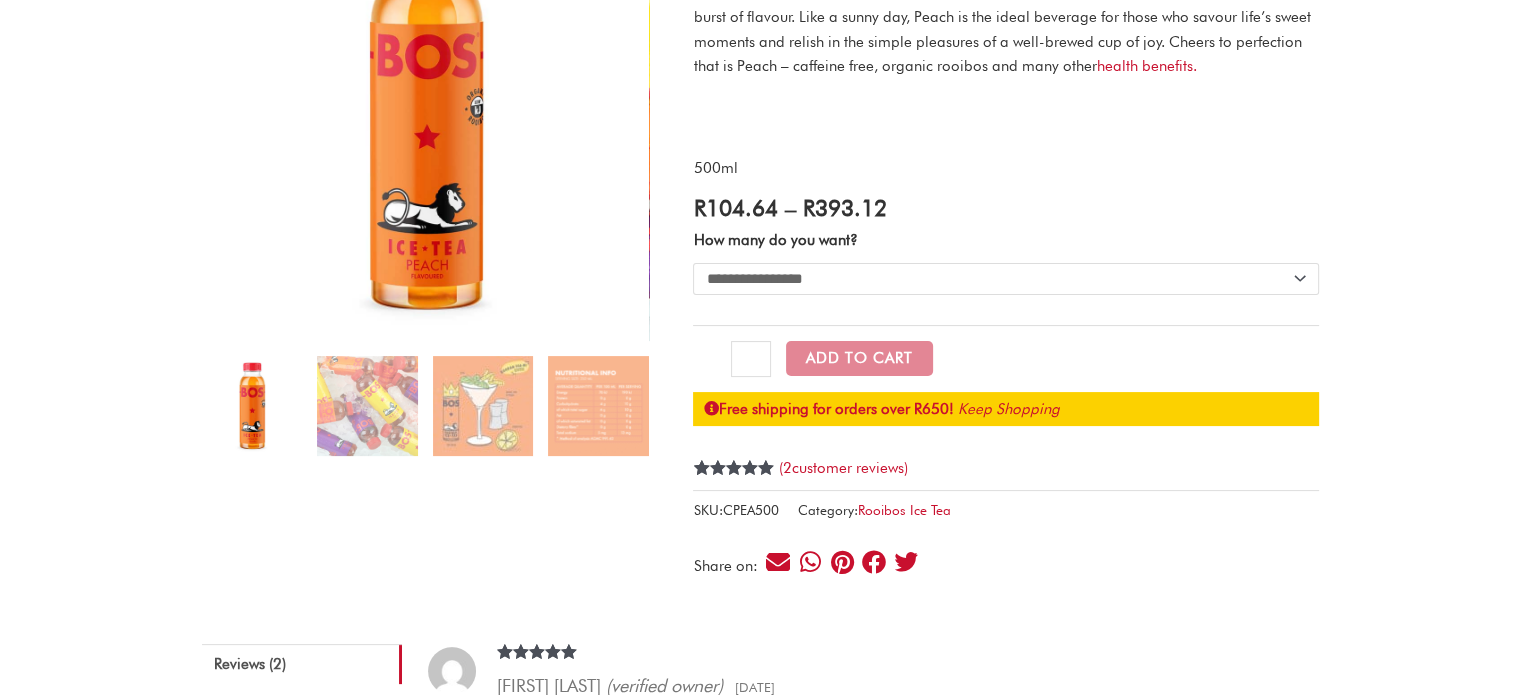 click on "**********" 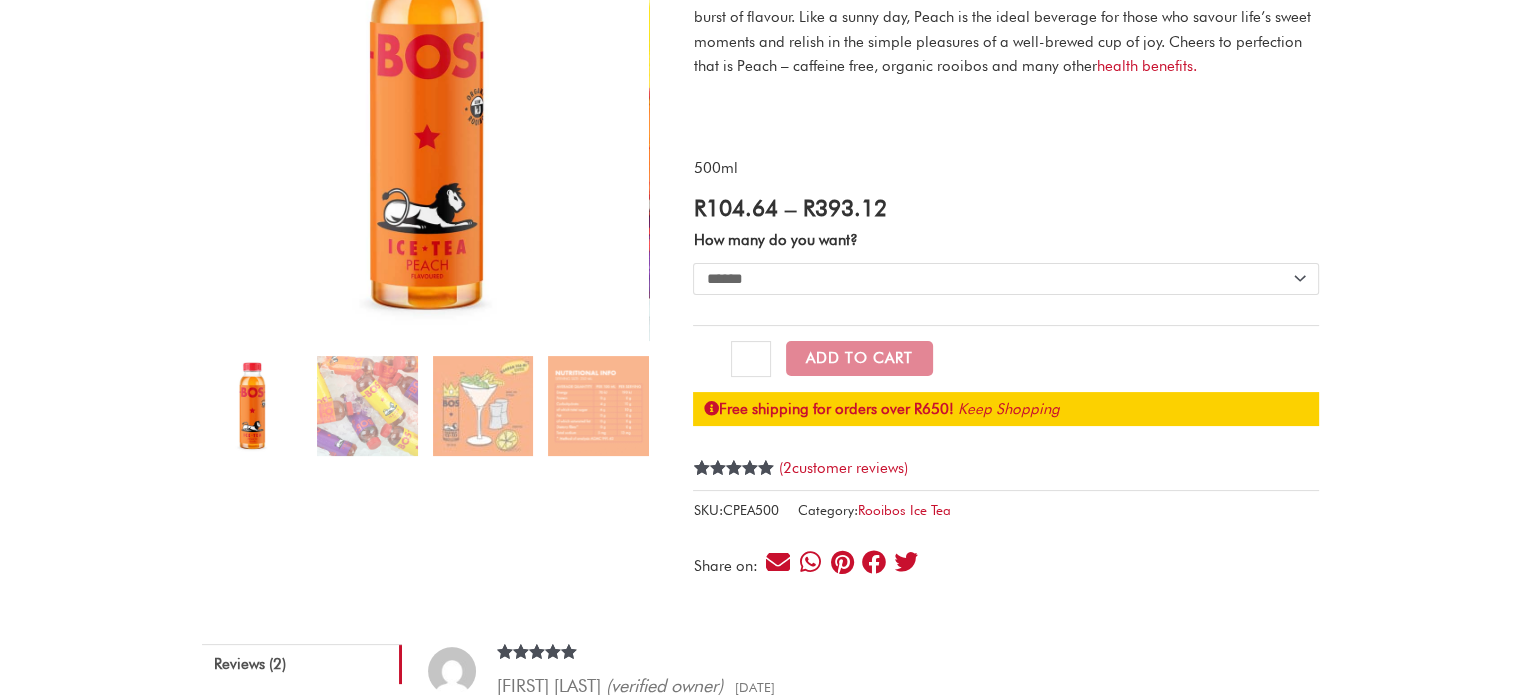 click on "**********" 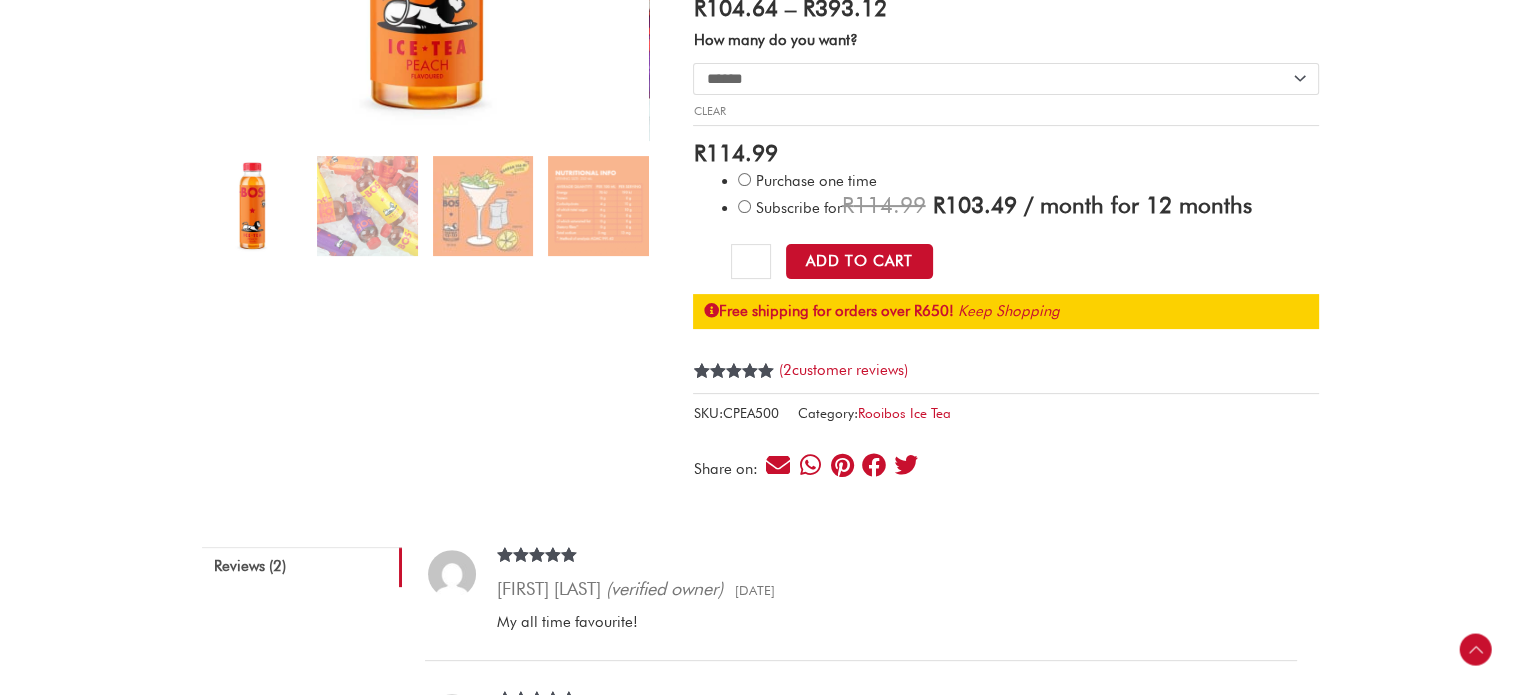 scroll, scrollTop: 400, scrollLeft: 0, axis: vertical 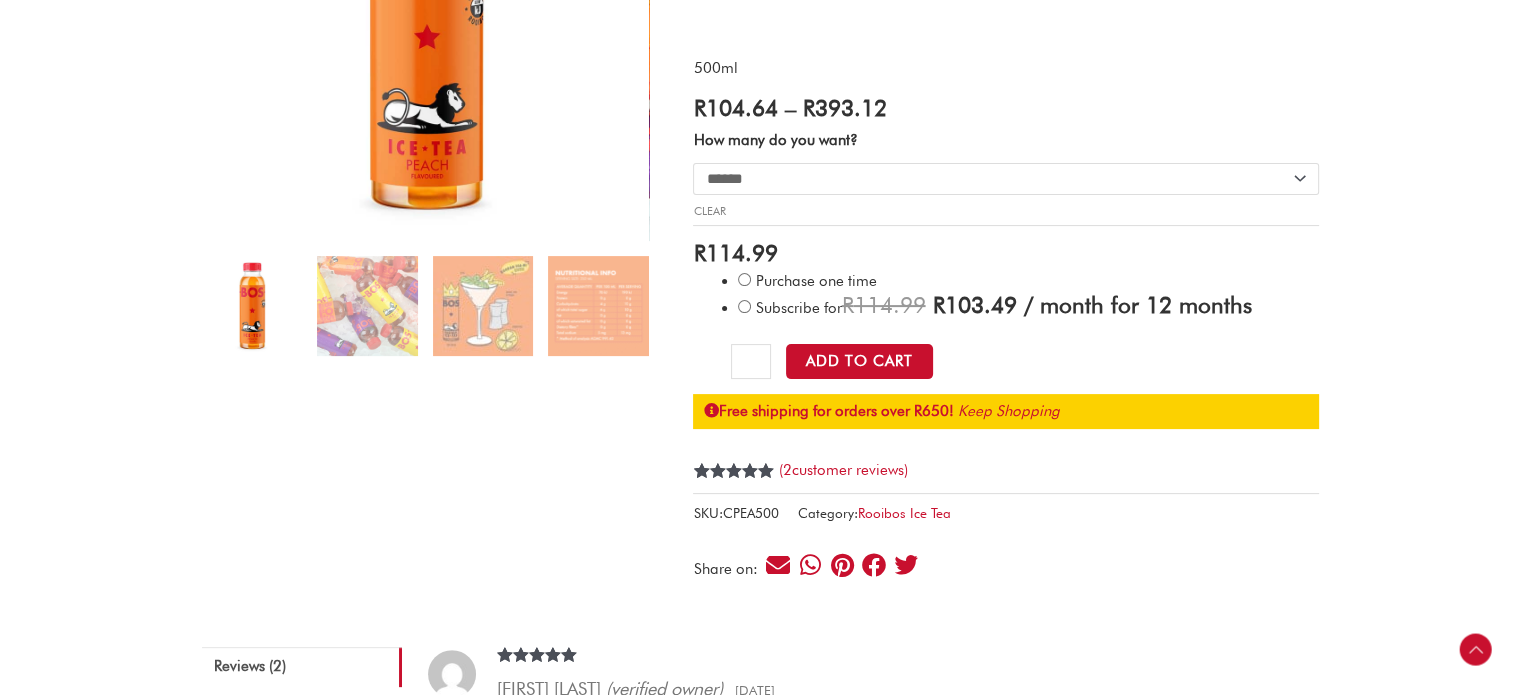 click on "**********" 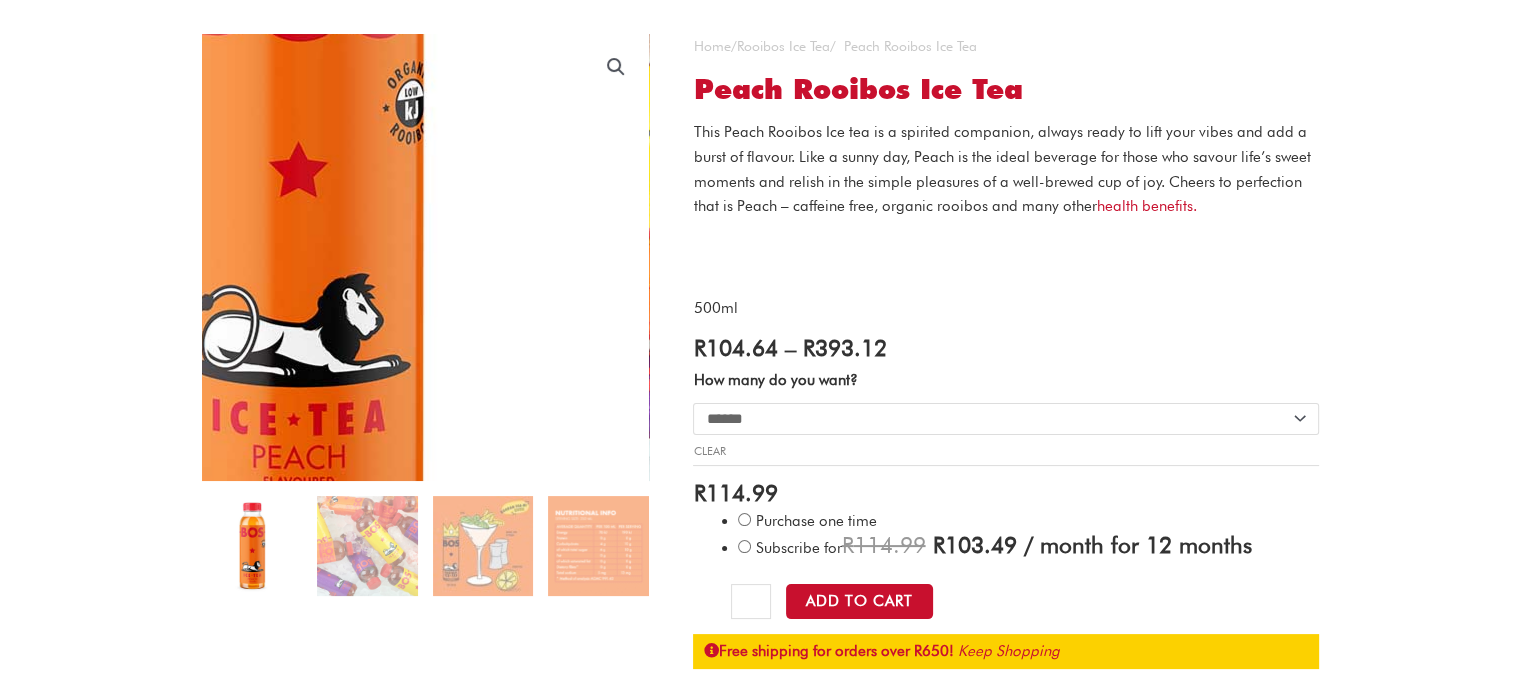 scroll, scrollTop: 0, scrollLeft: 0, axis: both 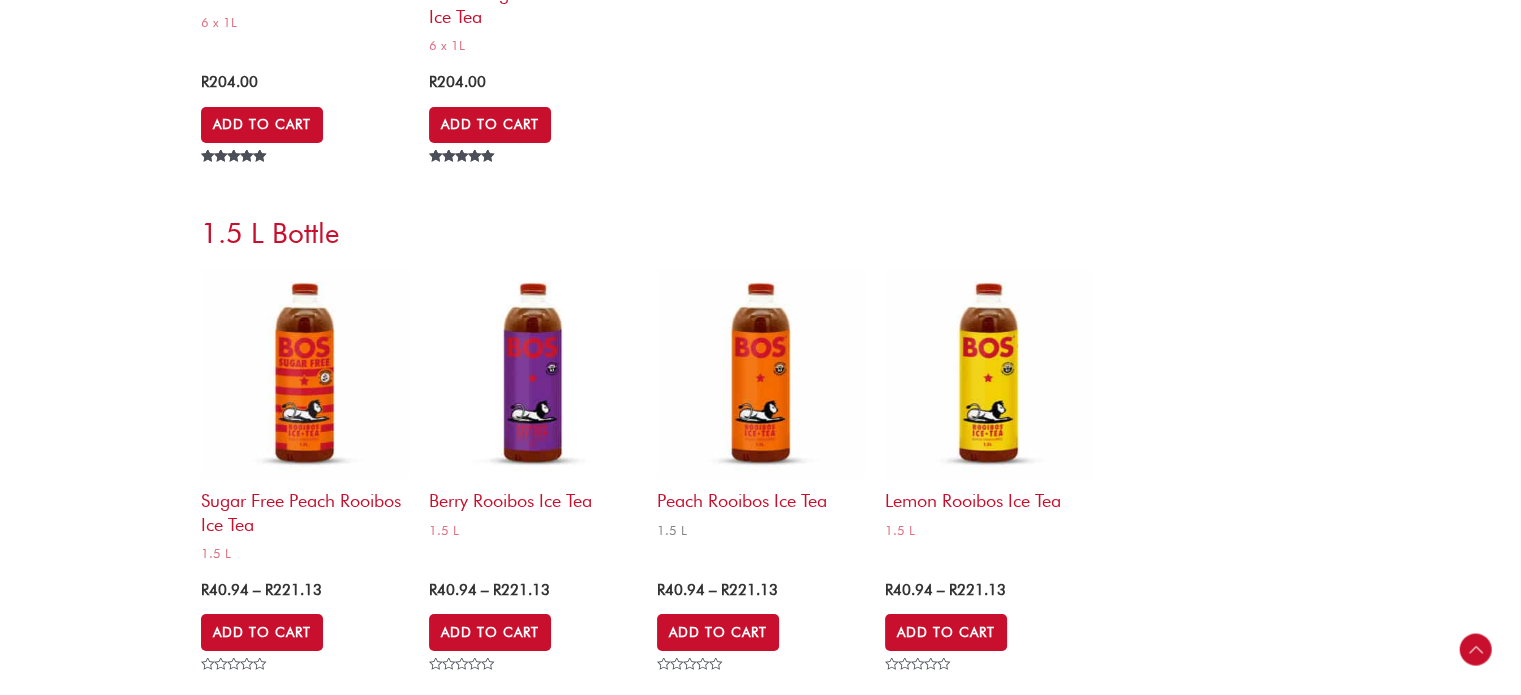click at bounding box center (761, 375) 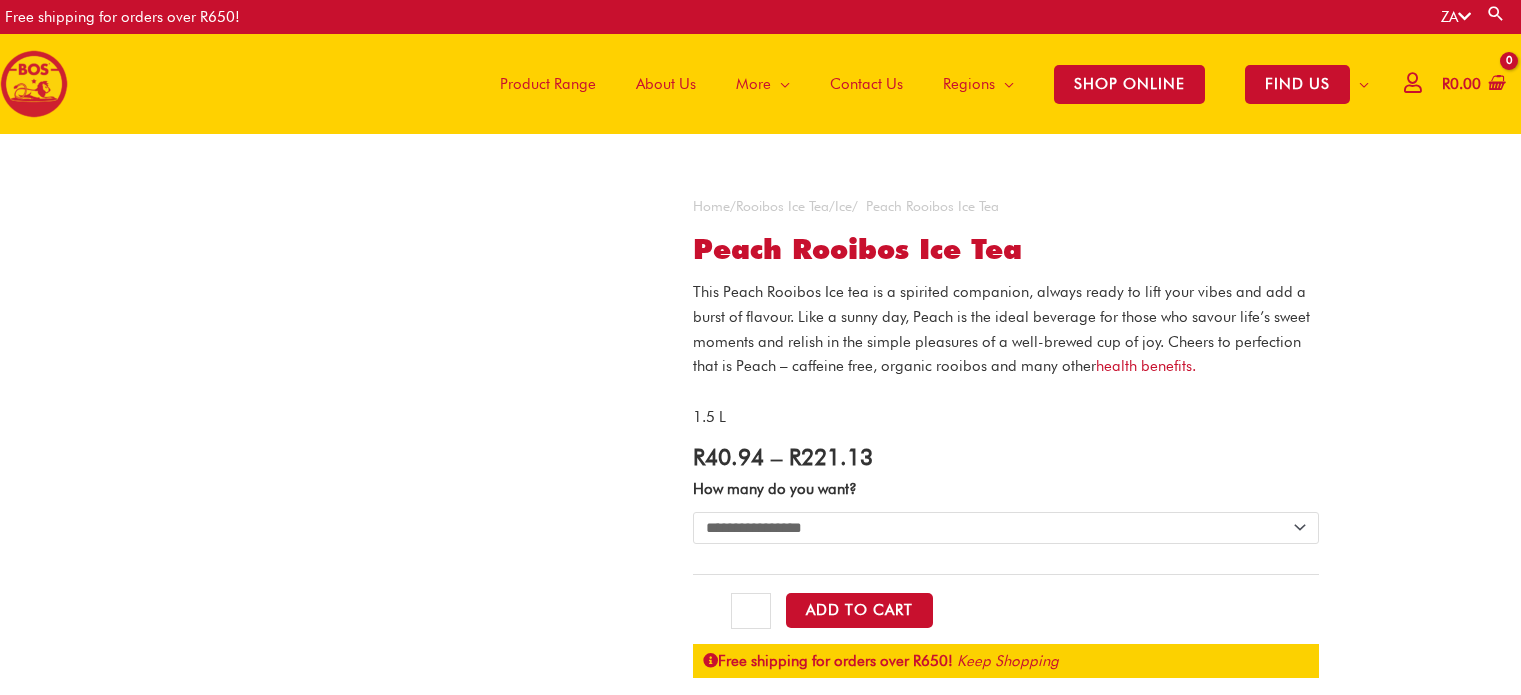 scroll, scrollTop: 0, scrollLeft: 0, axis: both 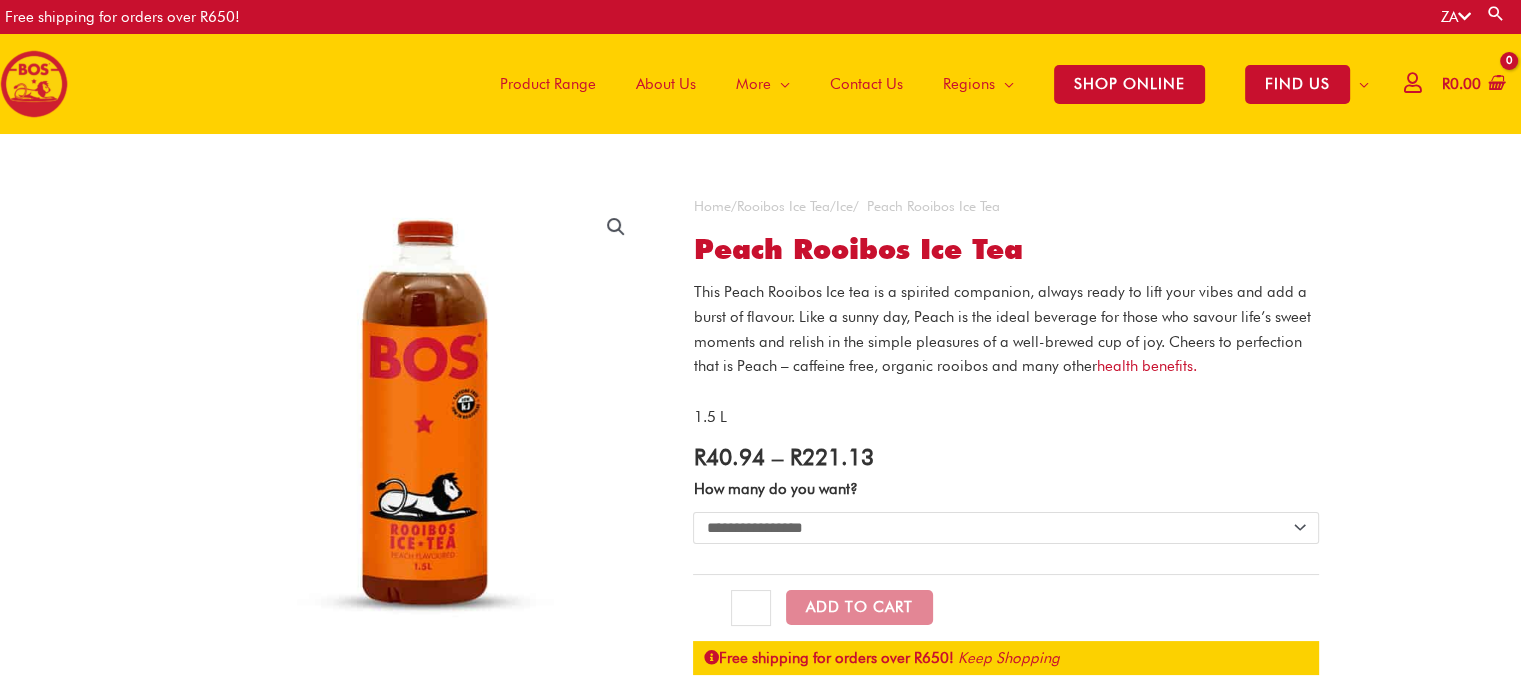 click on "**********" 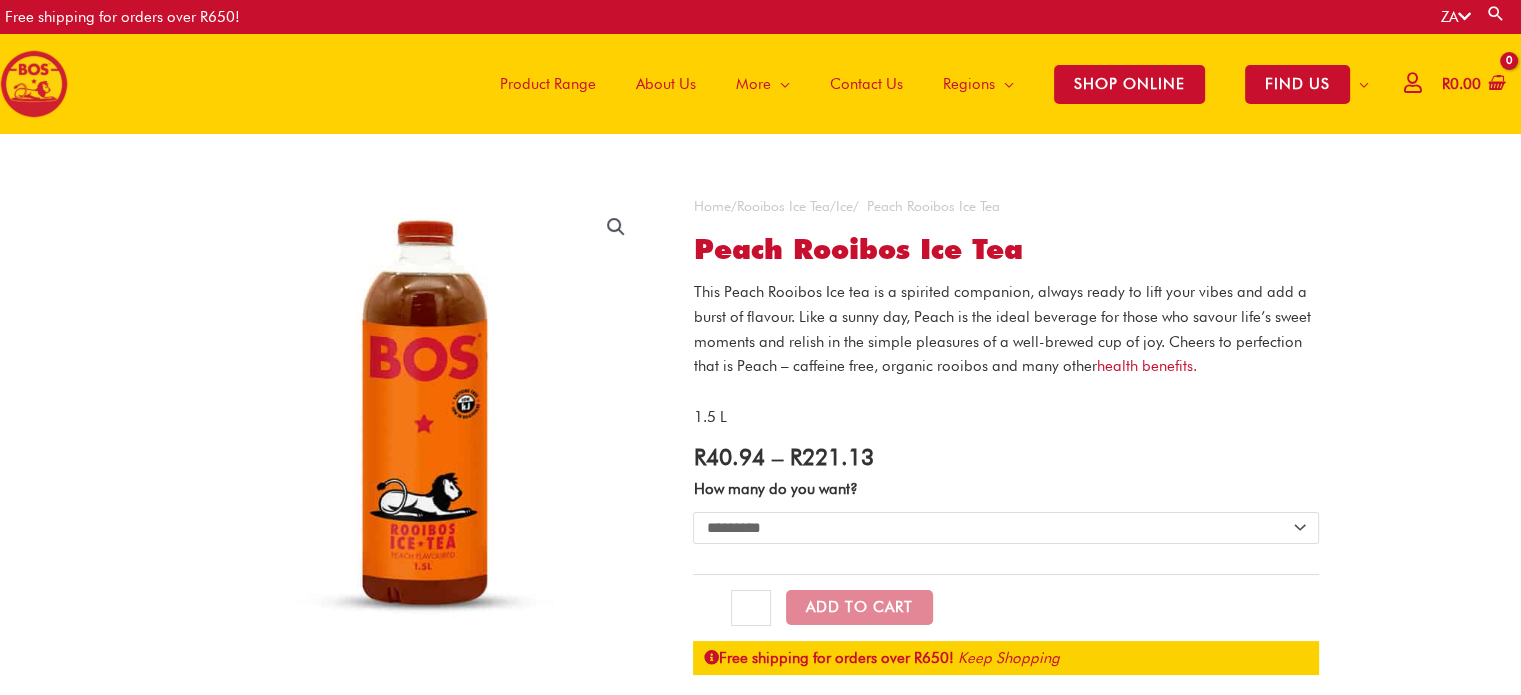 click on "**********" 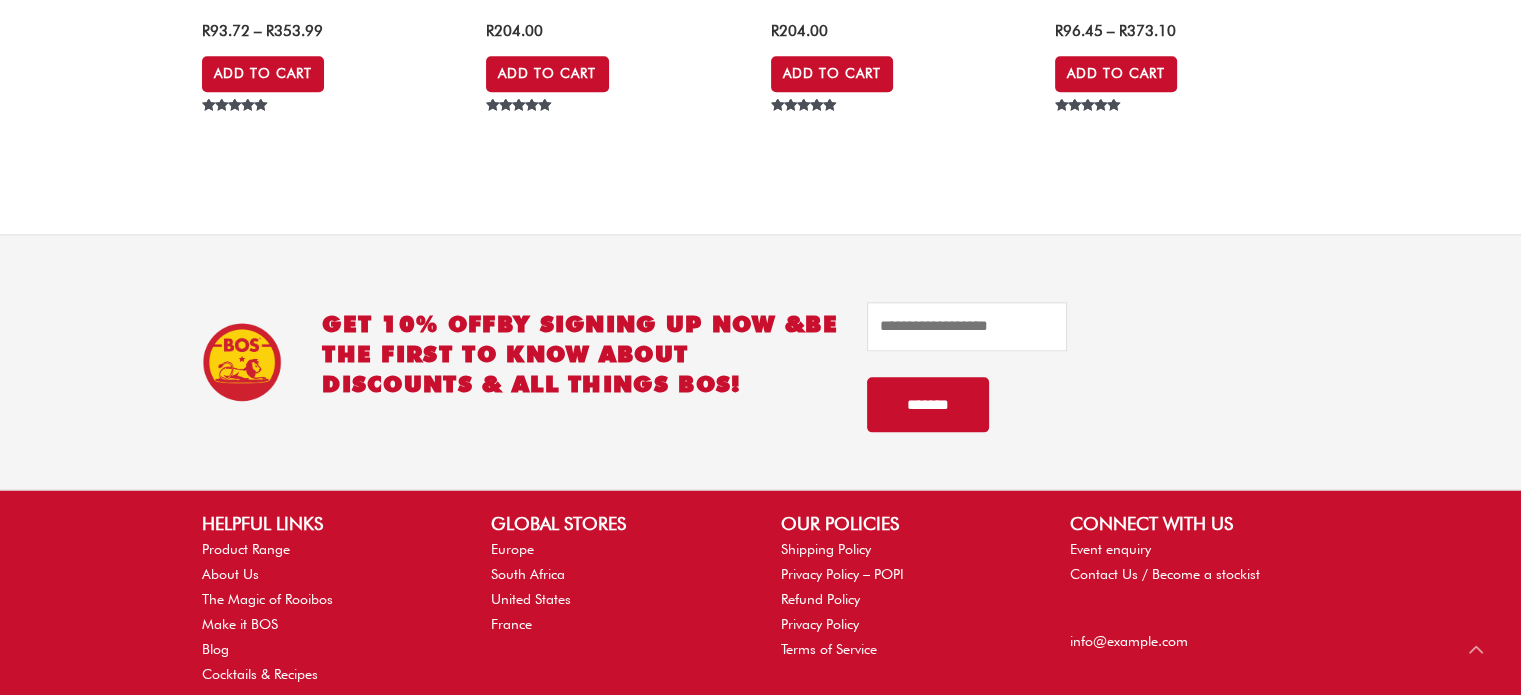 scroll, scrollTop: 2300, scrollLeft: 0, axis: vertical 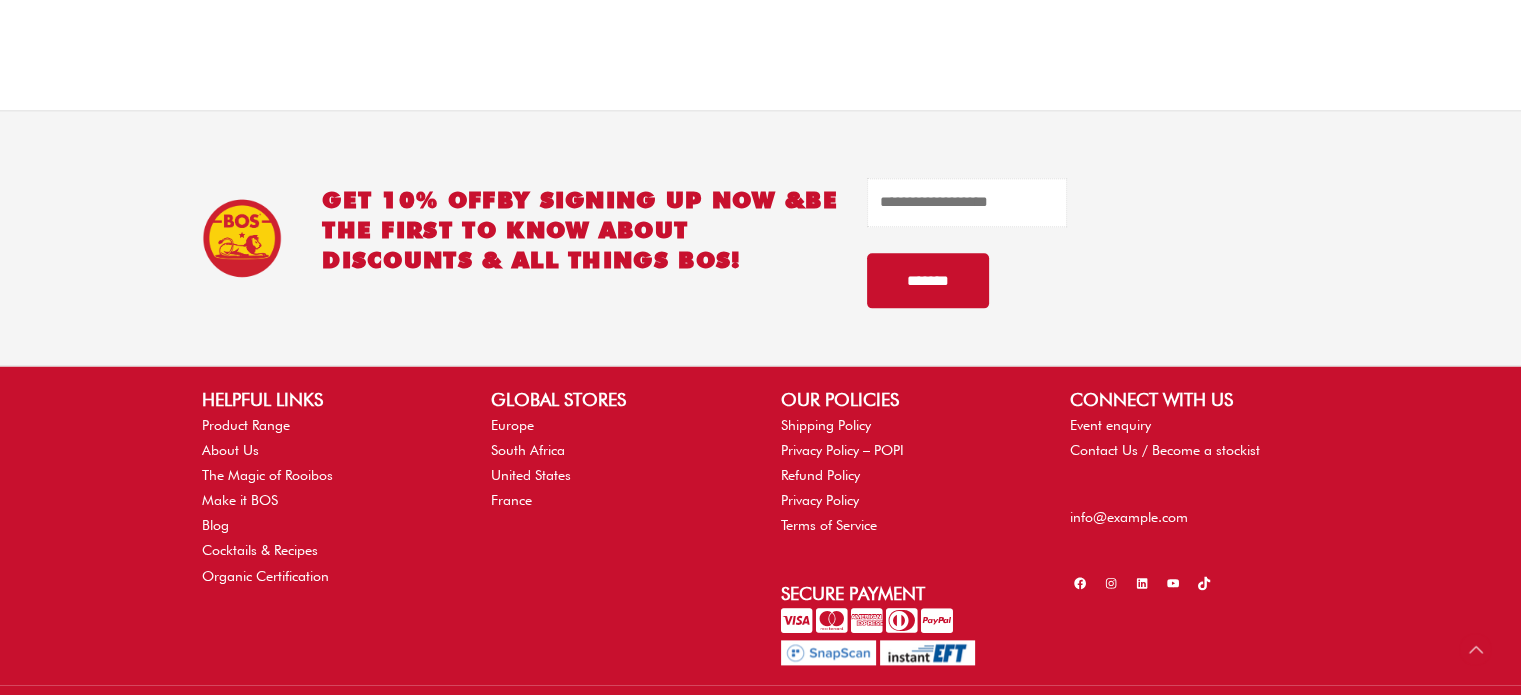 click at bounding box center [967, 202] 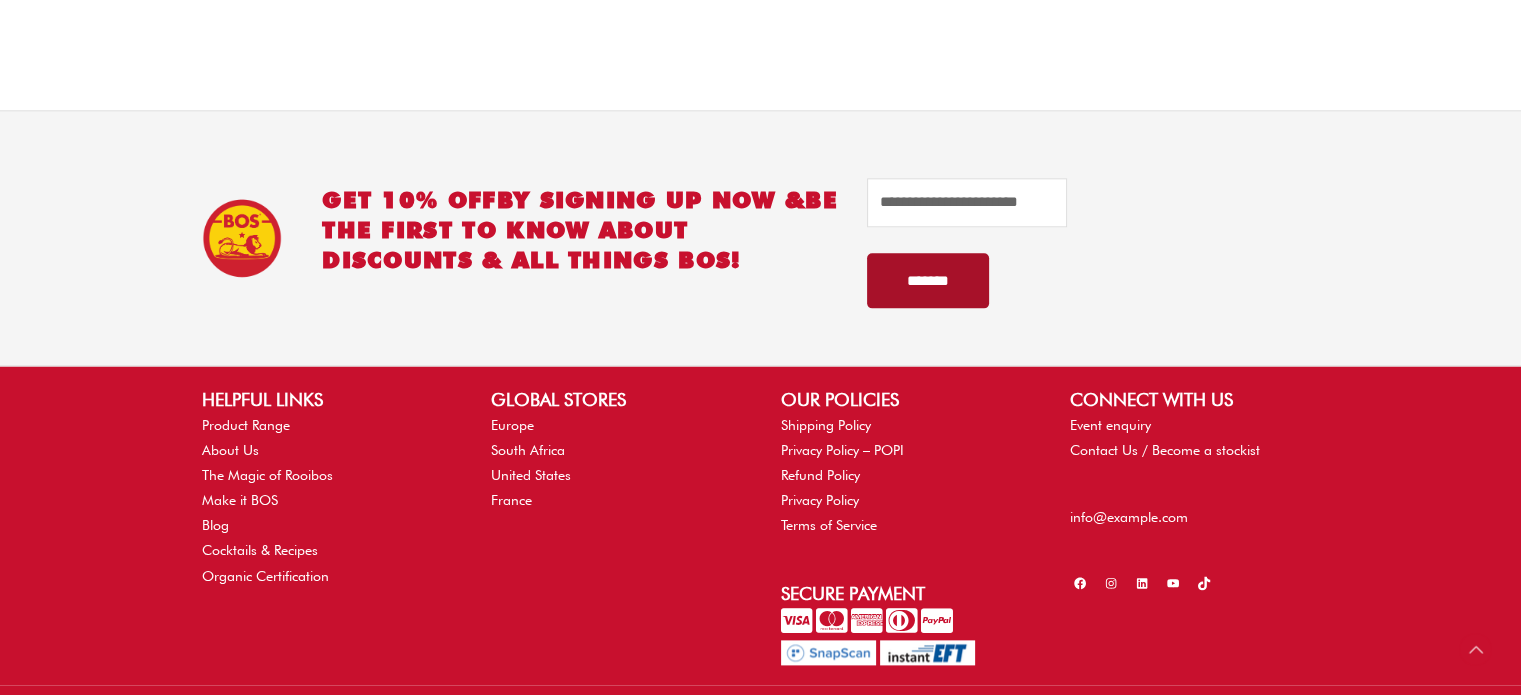 click on "*******" at bounding box center [928, 280] 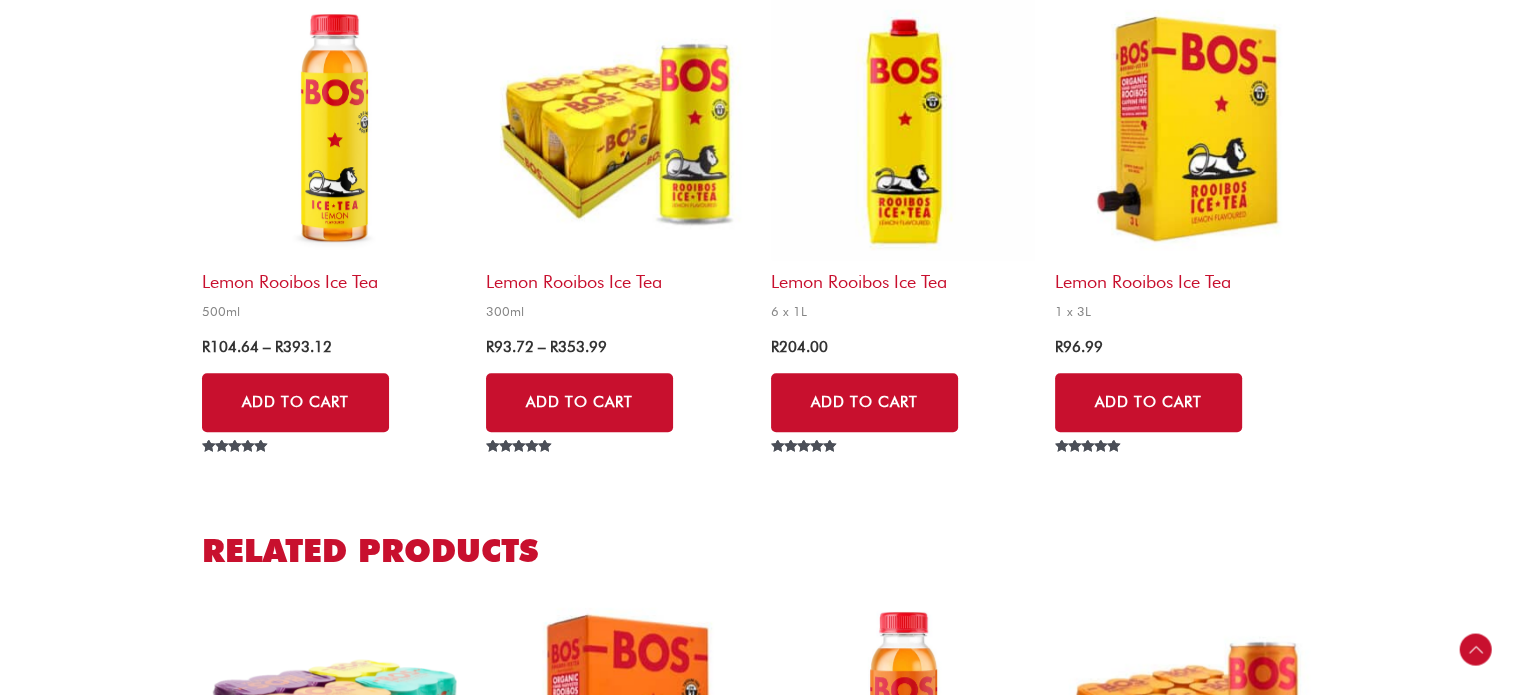 scroll, scrollTop: 0, scrollLeft: 0, axis: both 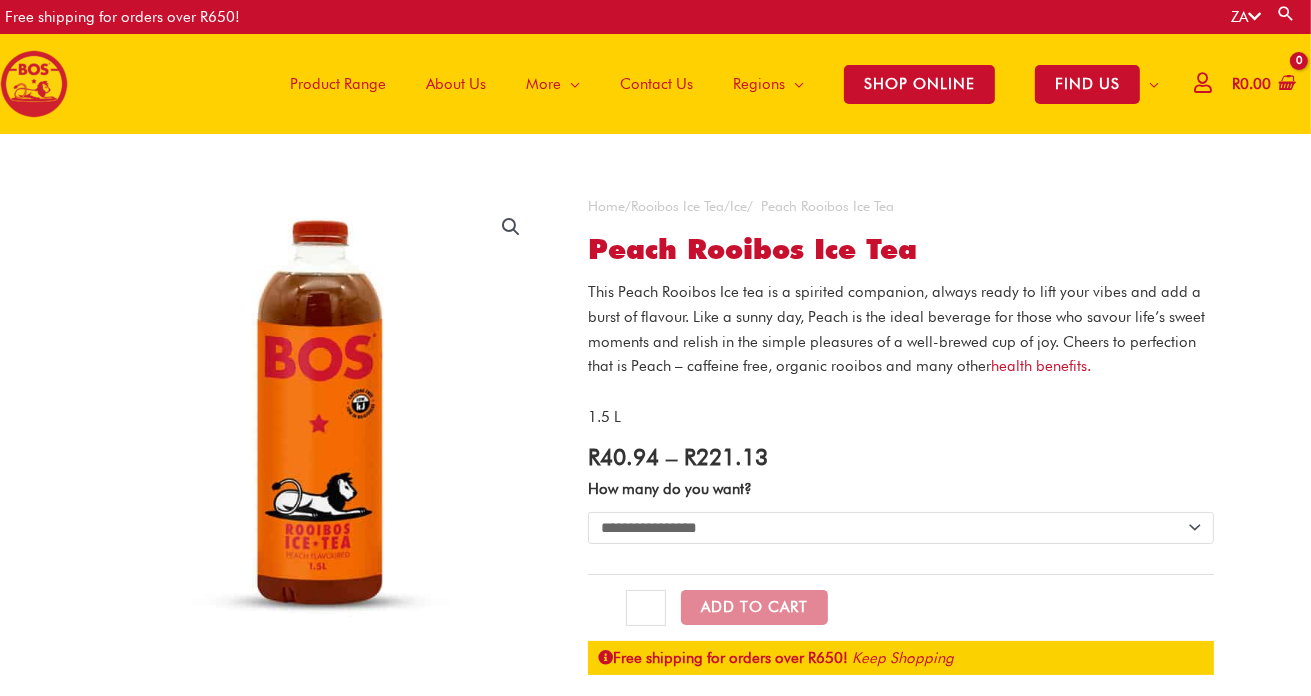 click on "**********" 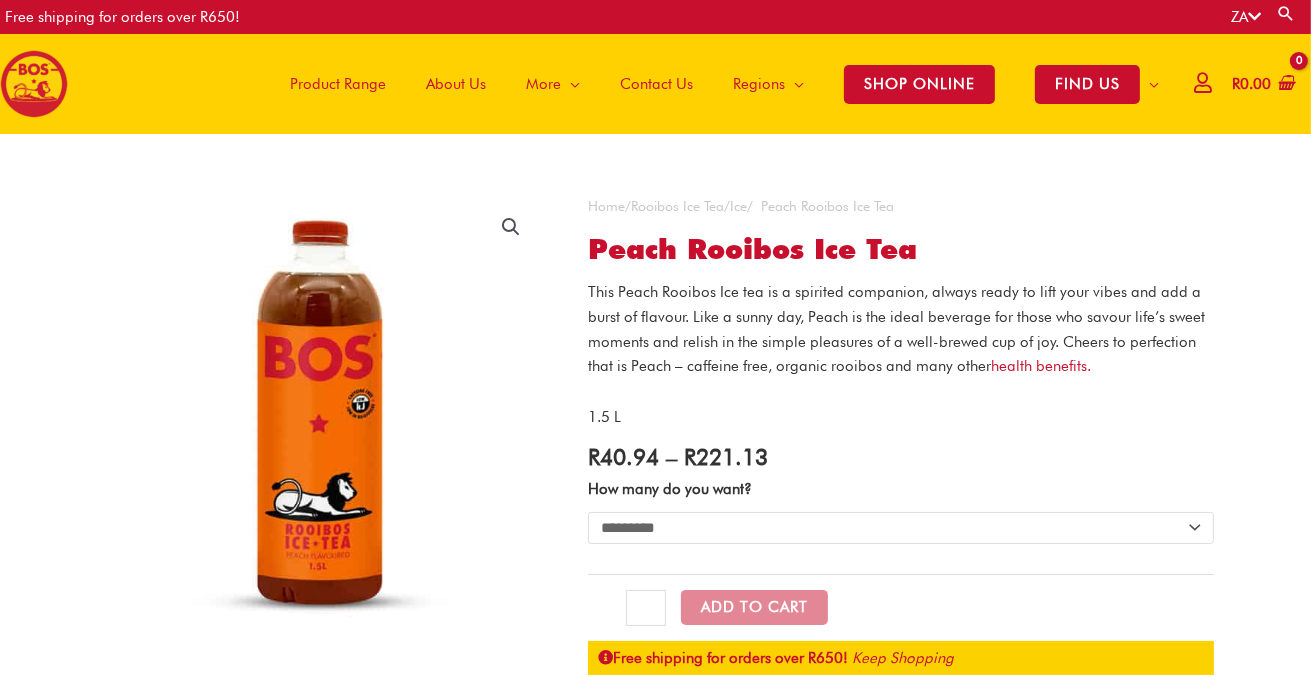 click on "**********" 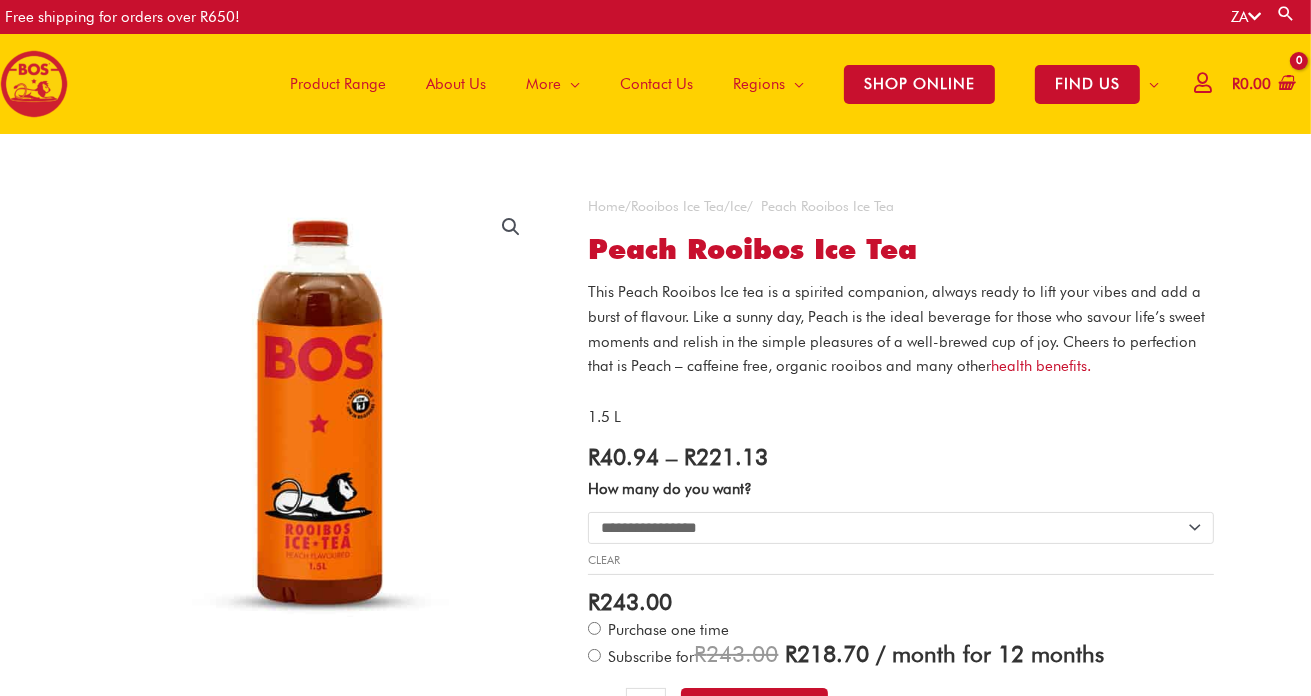 scroll, scrollTop: 300, scrollLeft: 0, axis: vertical 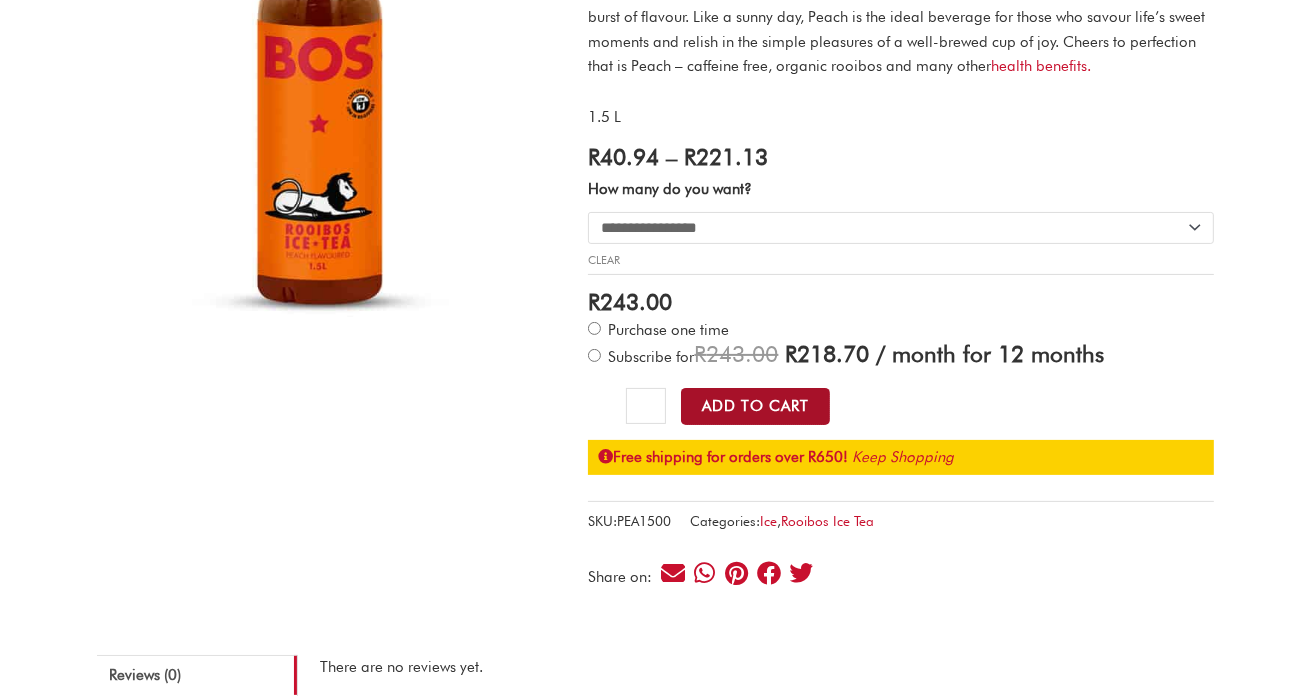 click on "Add to Cart" 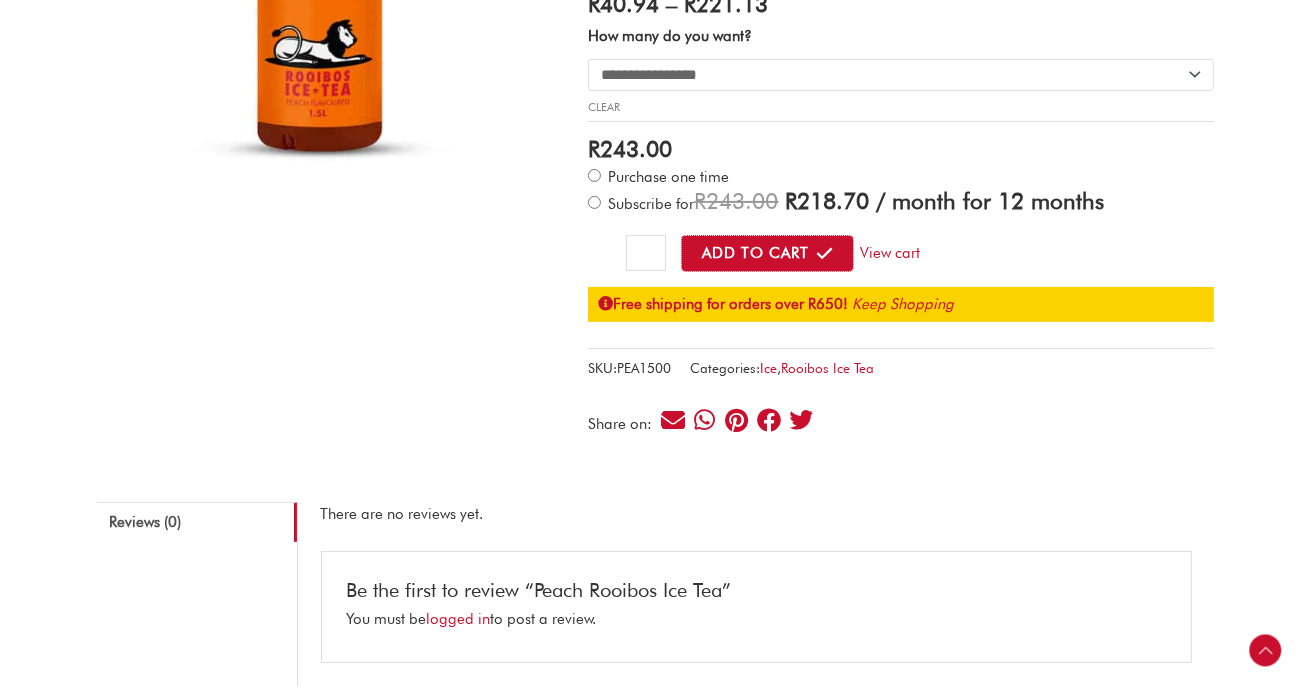 scroll, scrollTop: 700, scrollLeft: 0, axis: vertical 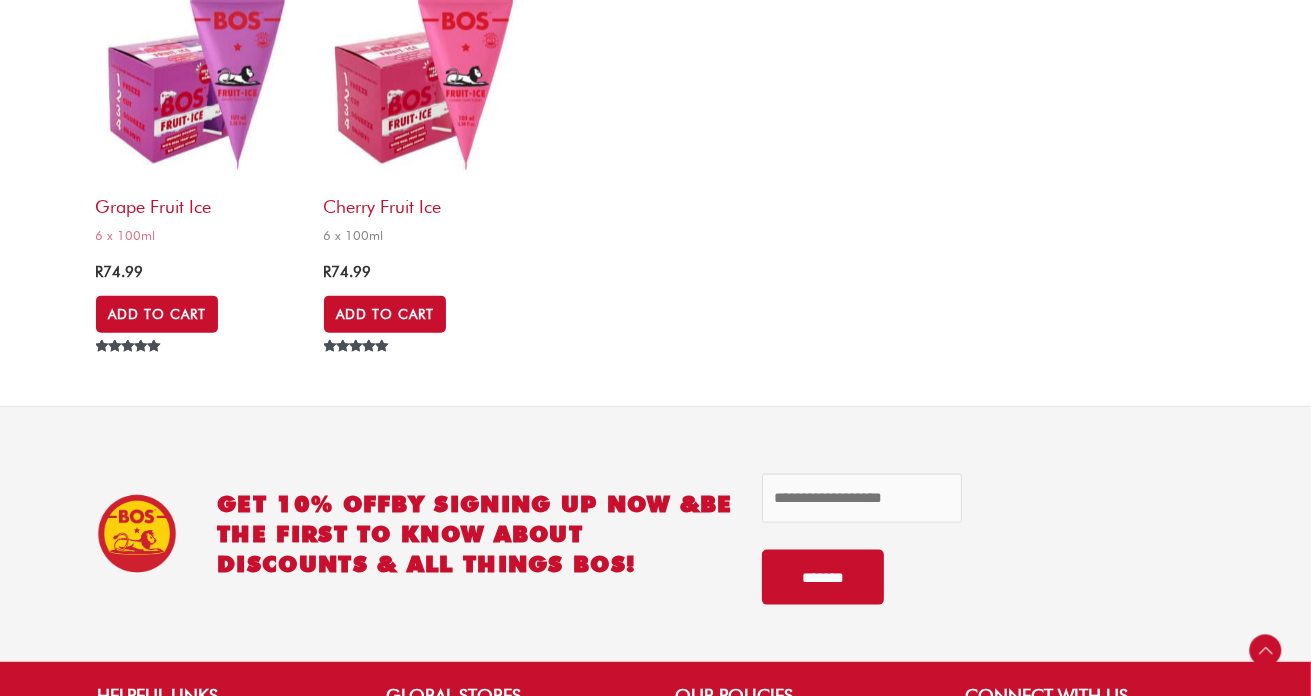 click at bounding box center (428, 81) 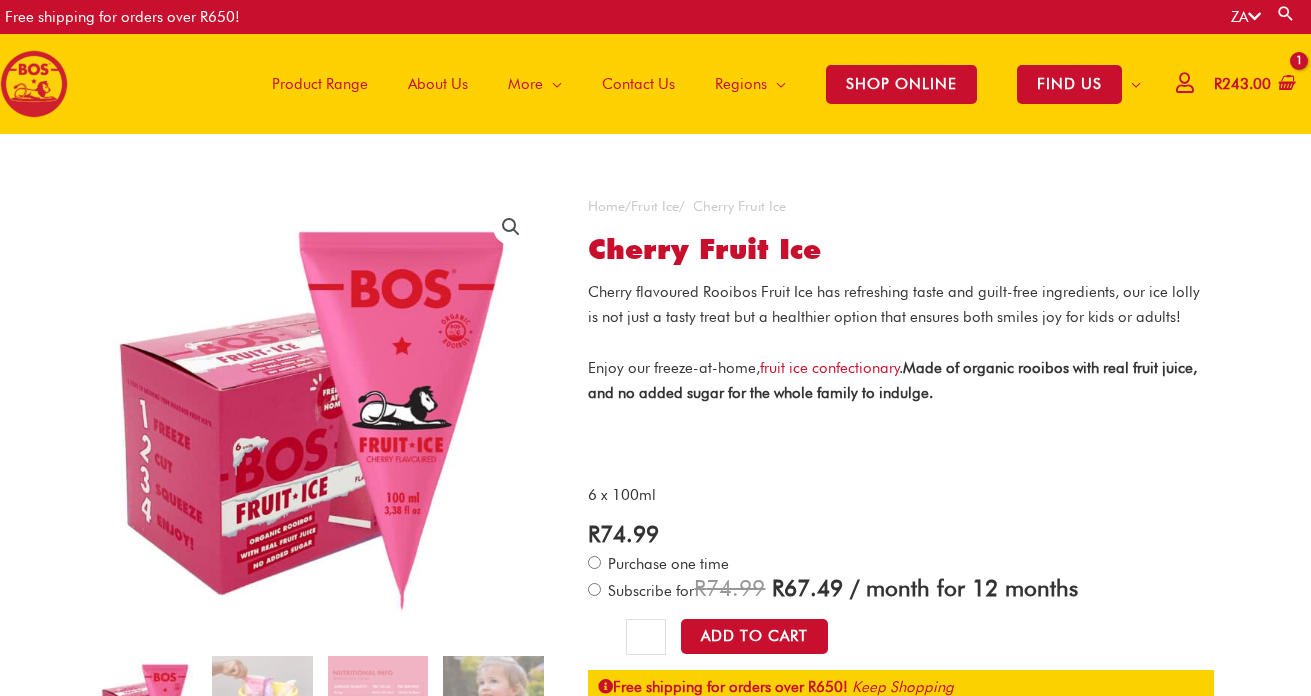 scroll, scrollTop: 0, scrollLeft: 0, axis: both 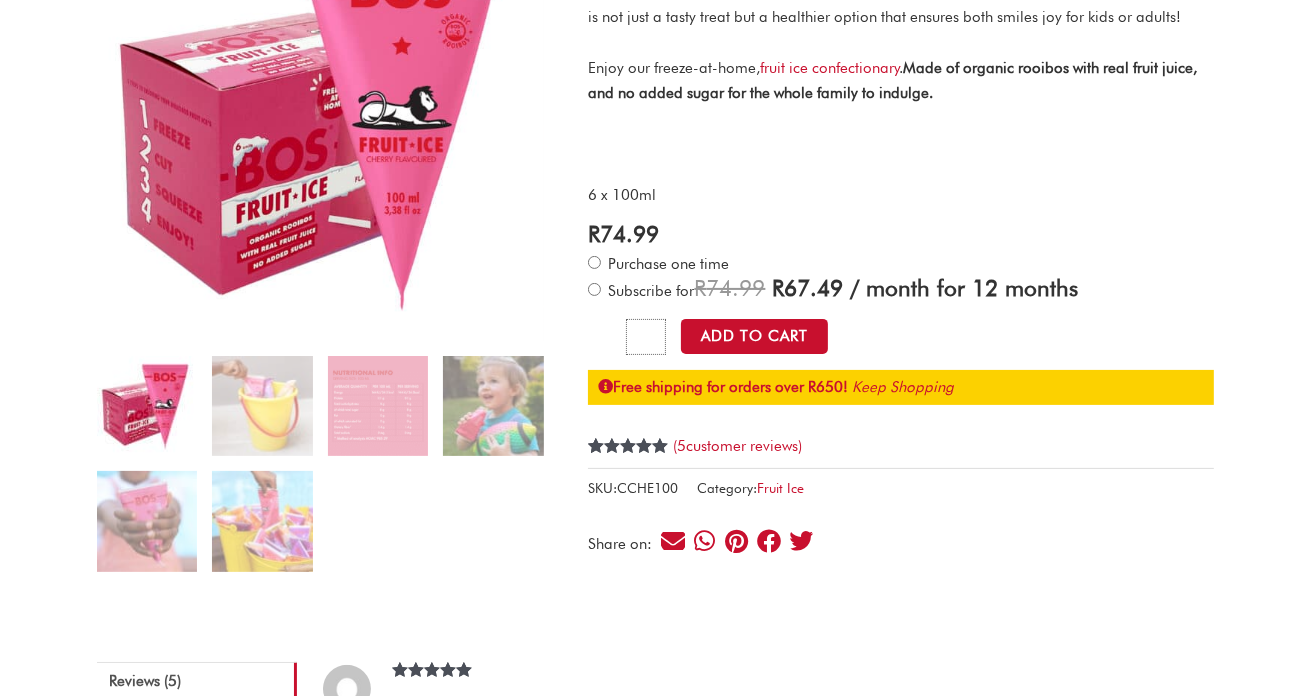 click on "*" at bounding box center [645, 337] 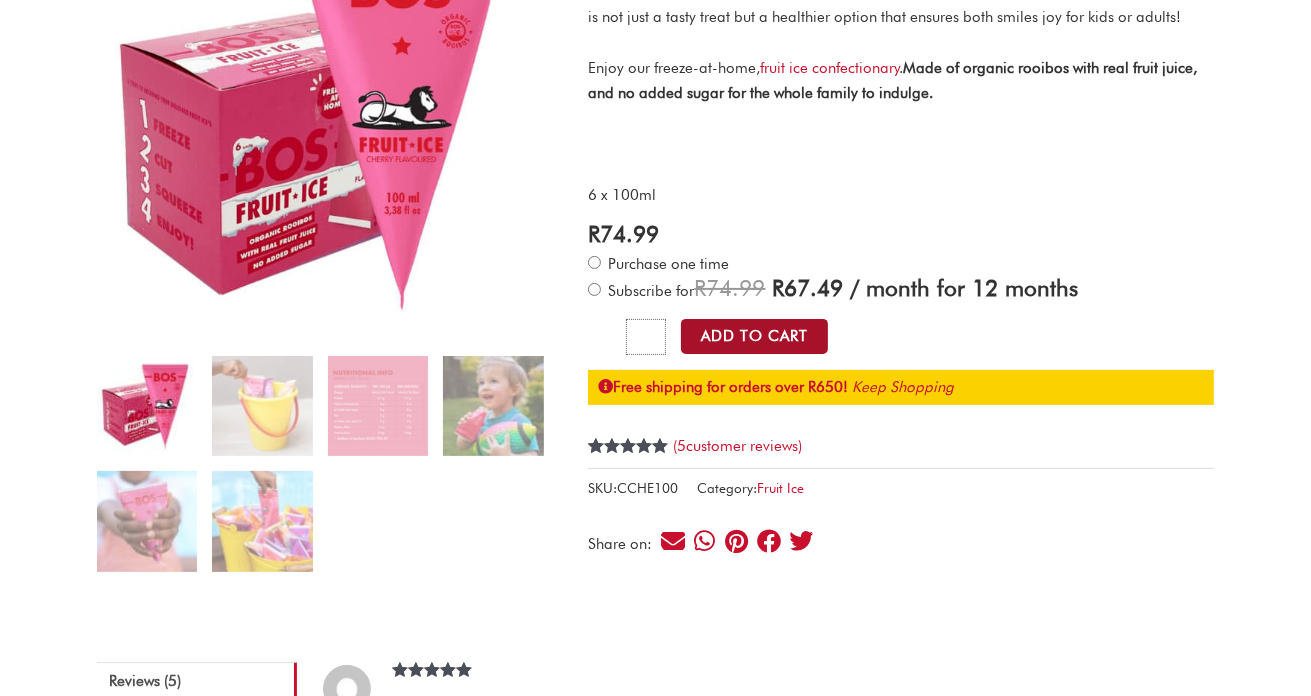 type on "*" 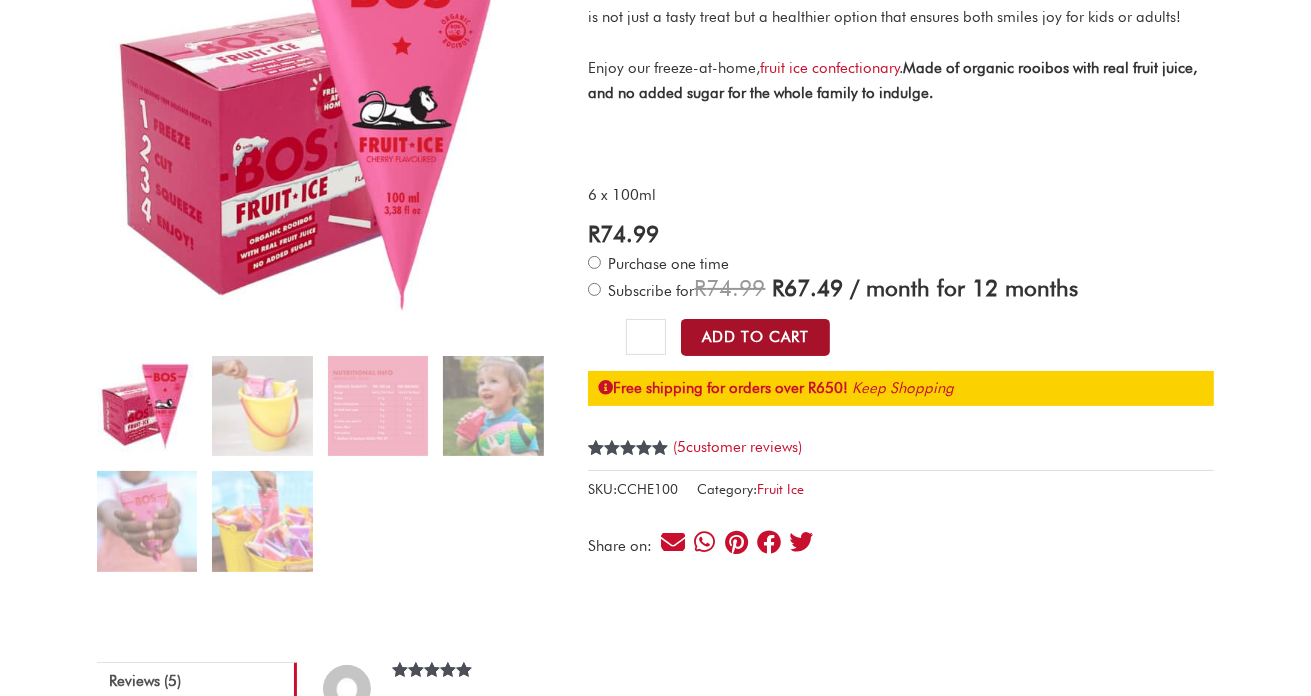click on "Add to Cart" at bounding box center [755, 337] 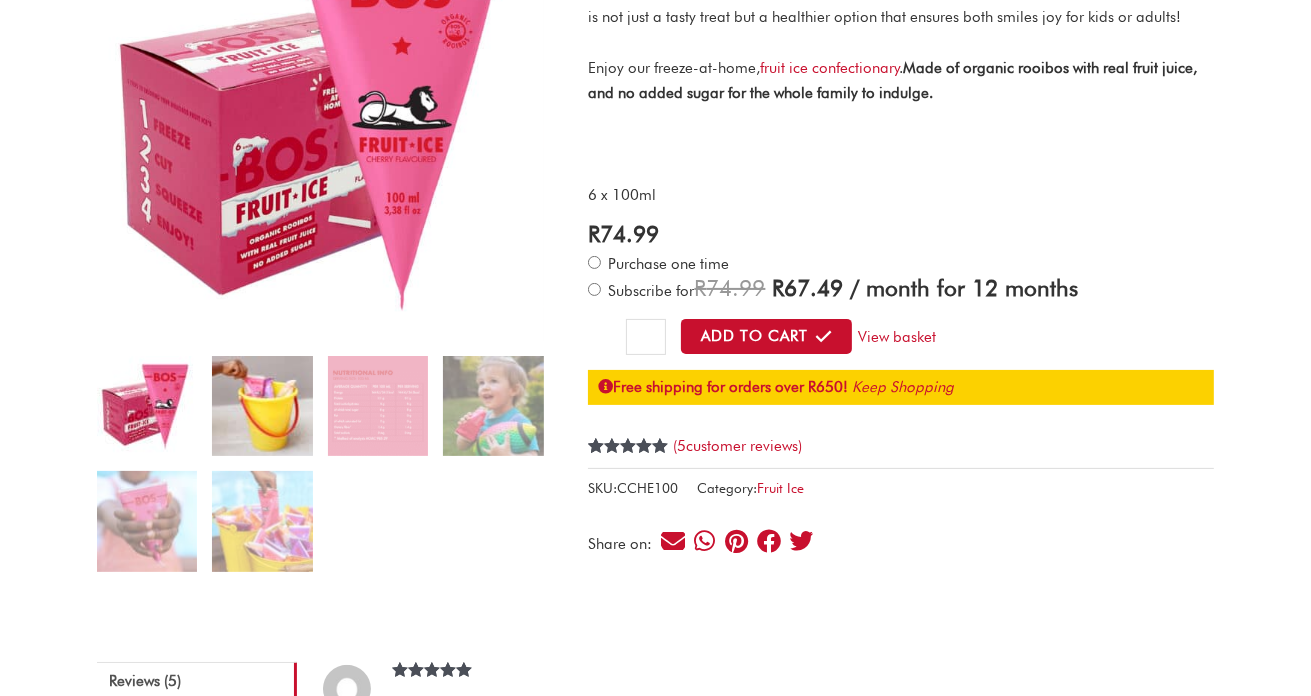 click at bounding box center [262, 406] 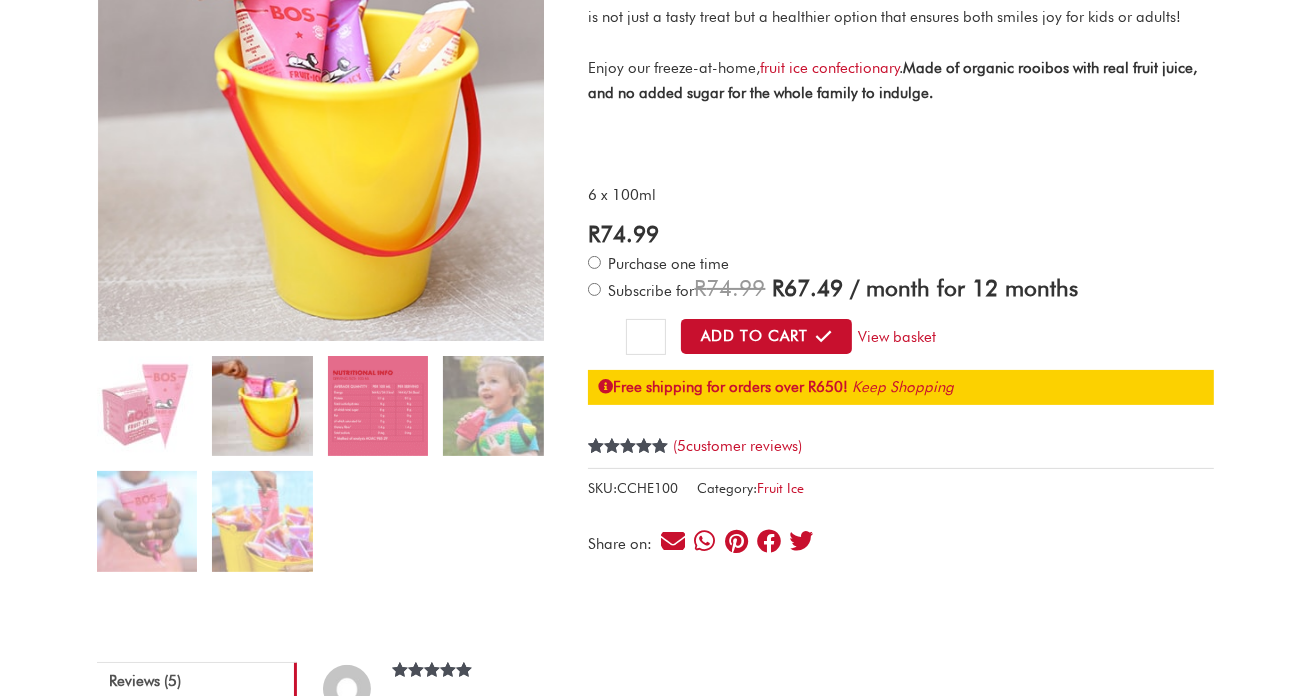click at bounding box center (378, 406) 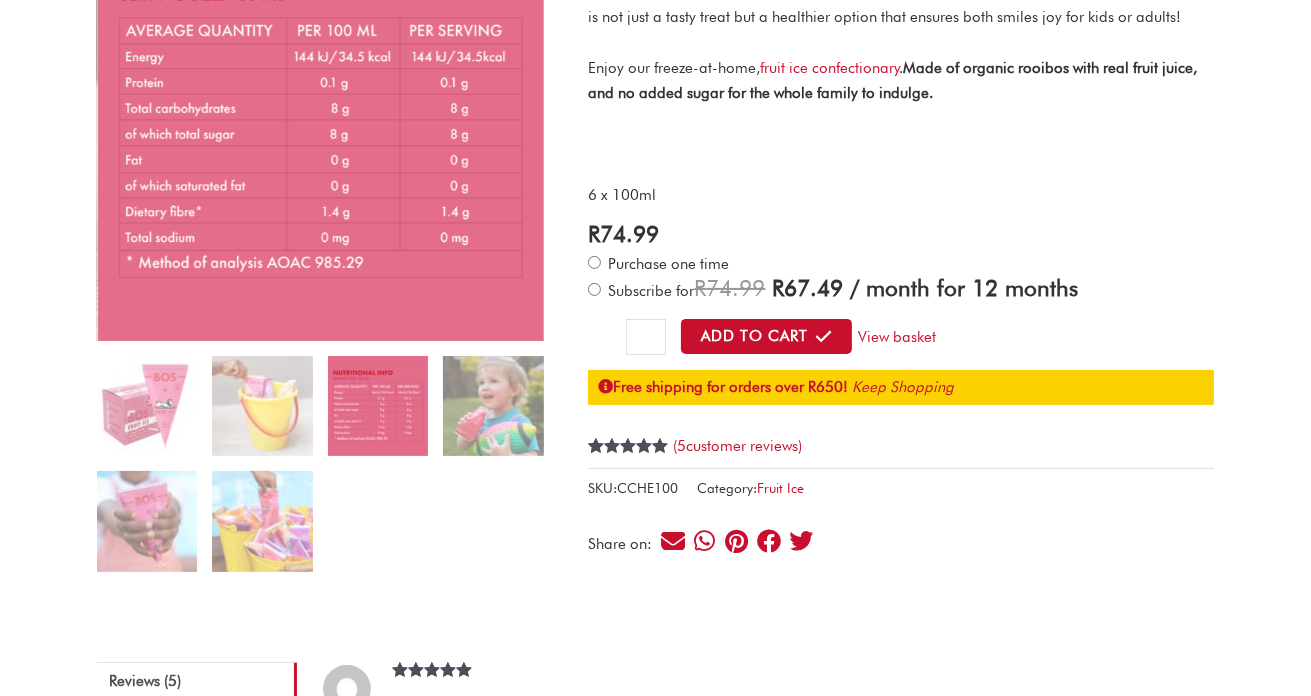 scroll, scrollTop: 0, scrollLeft: 0, axis: both 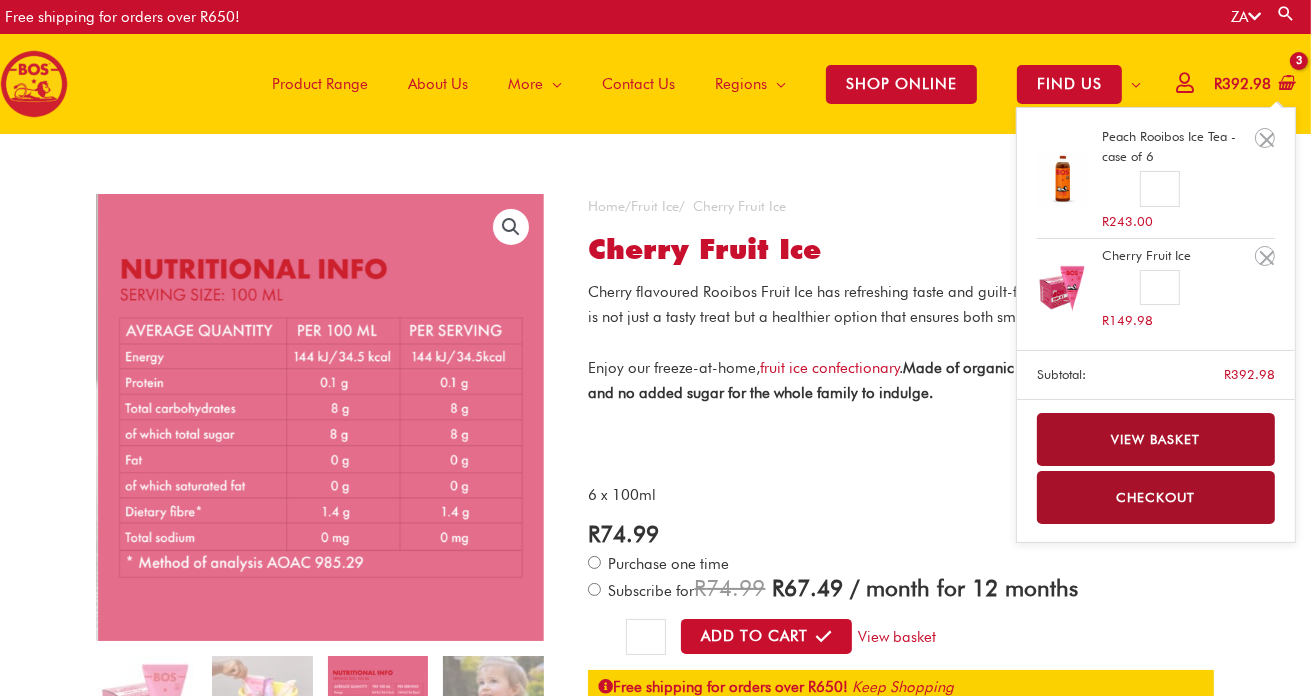 click on "View basket" at bounding box center (1156, 439) 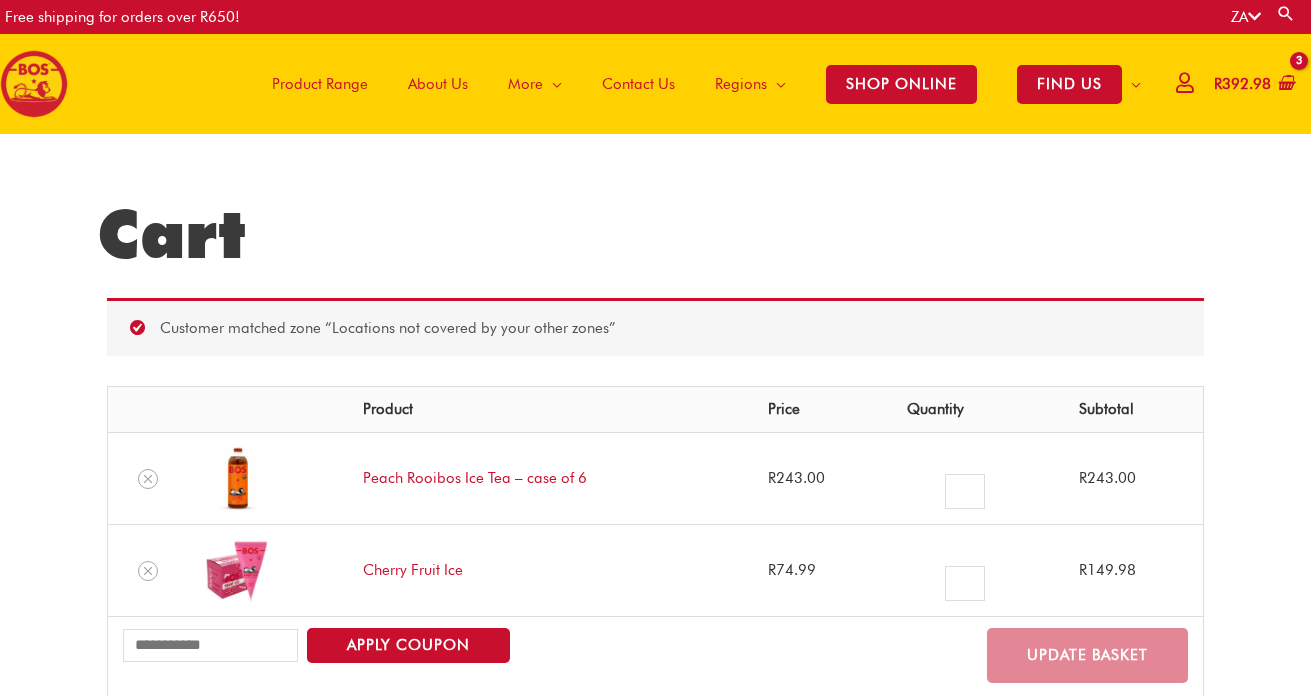 scroll, scrollTop: 0, scrollLeft: 0, axis: both 